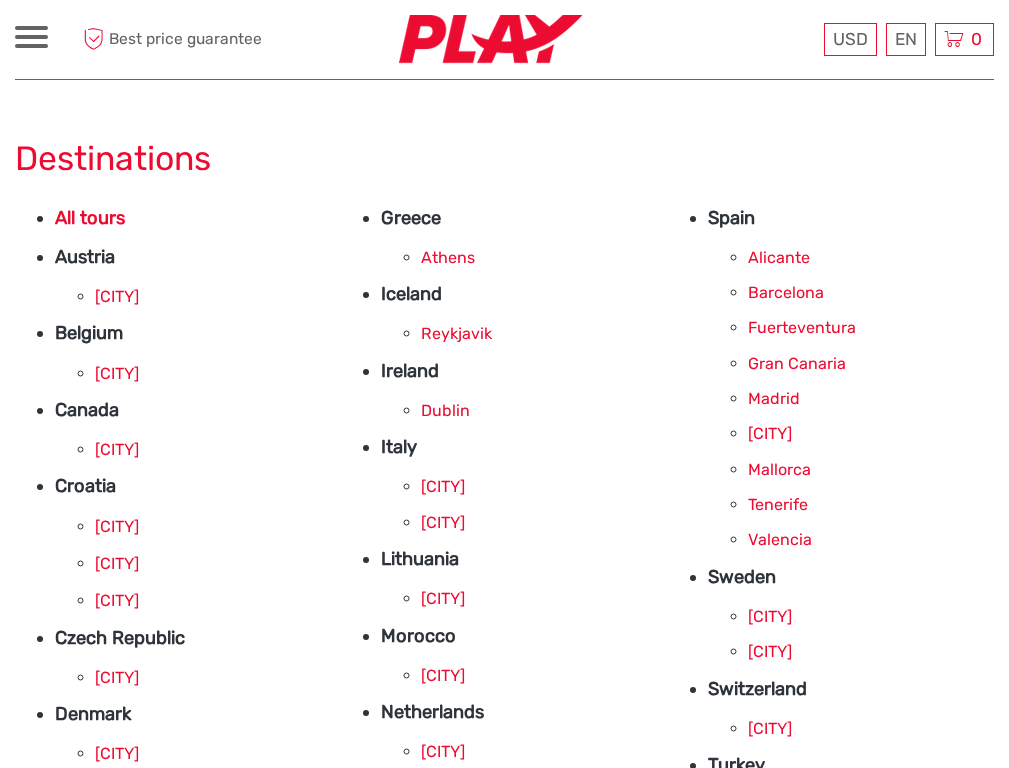 scroll, scrollTop: 0, scrollLeft: 0, axis: both 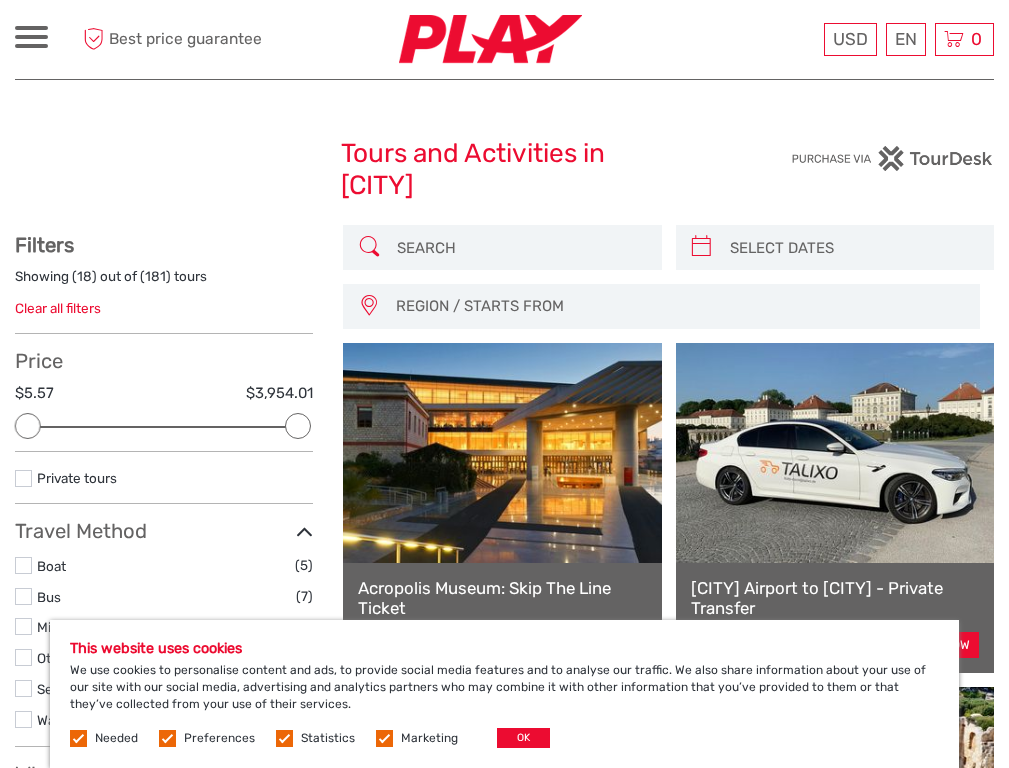 select 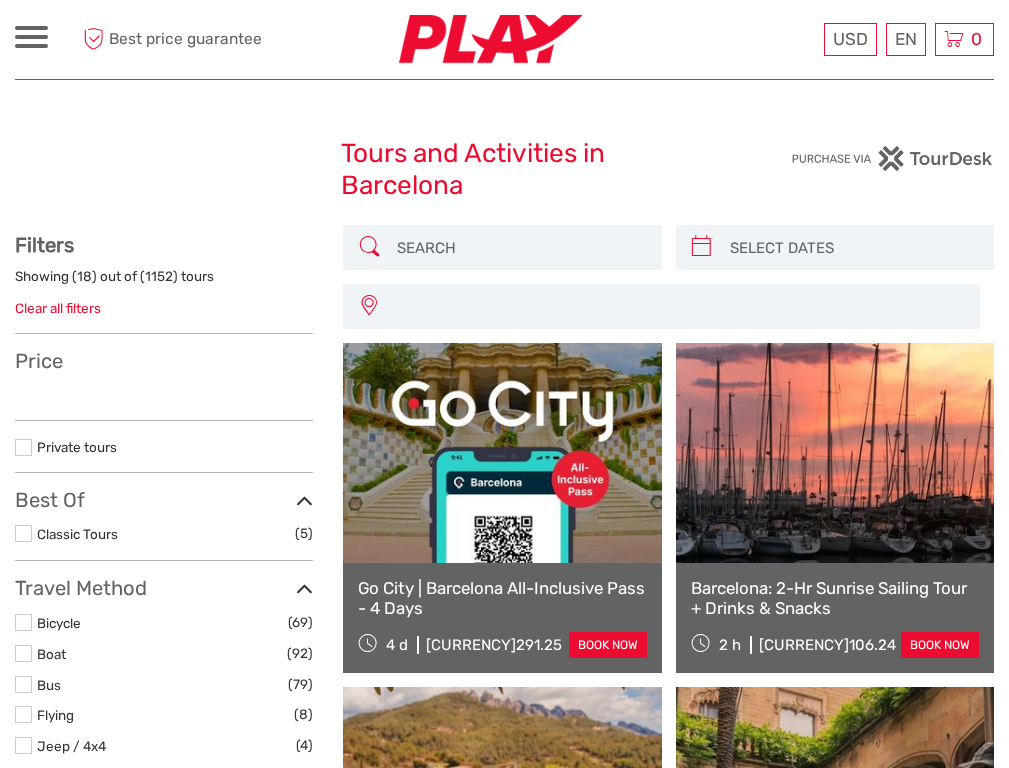 select 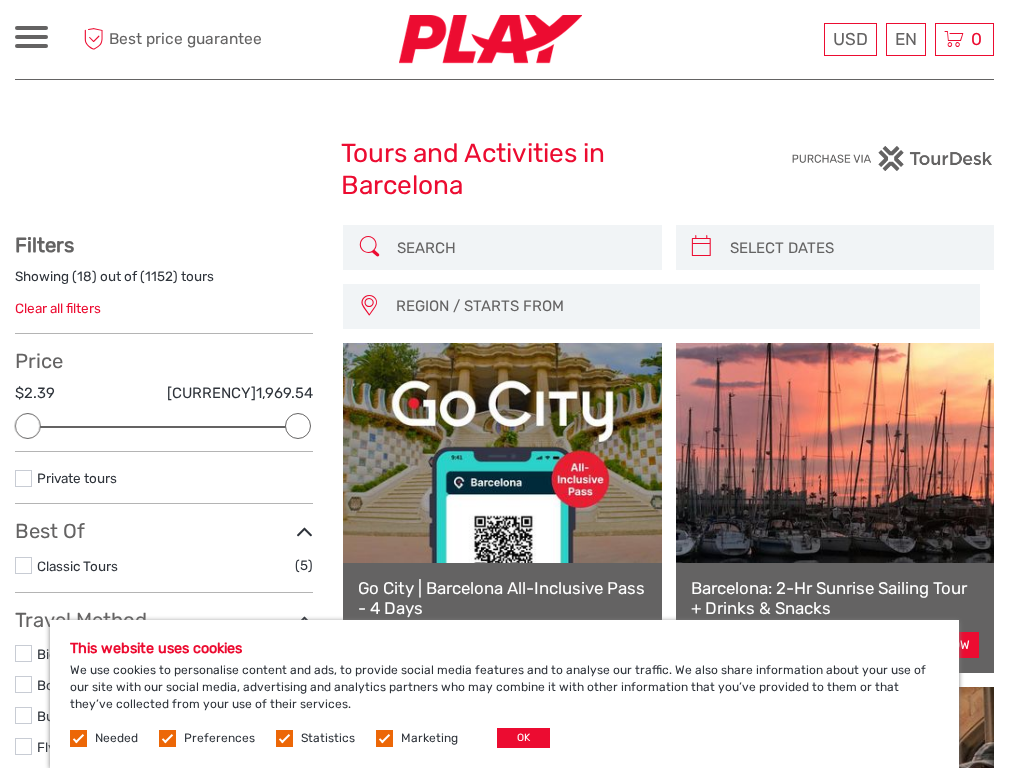 scroll, scrollTop: 0, scrollLeft: 0, axis: both 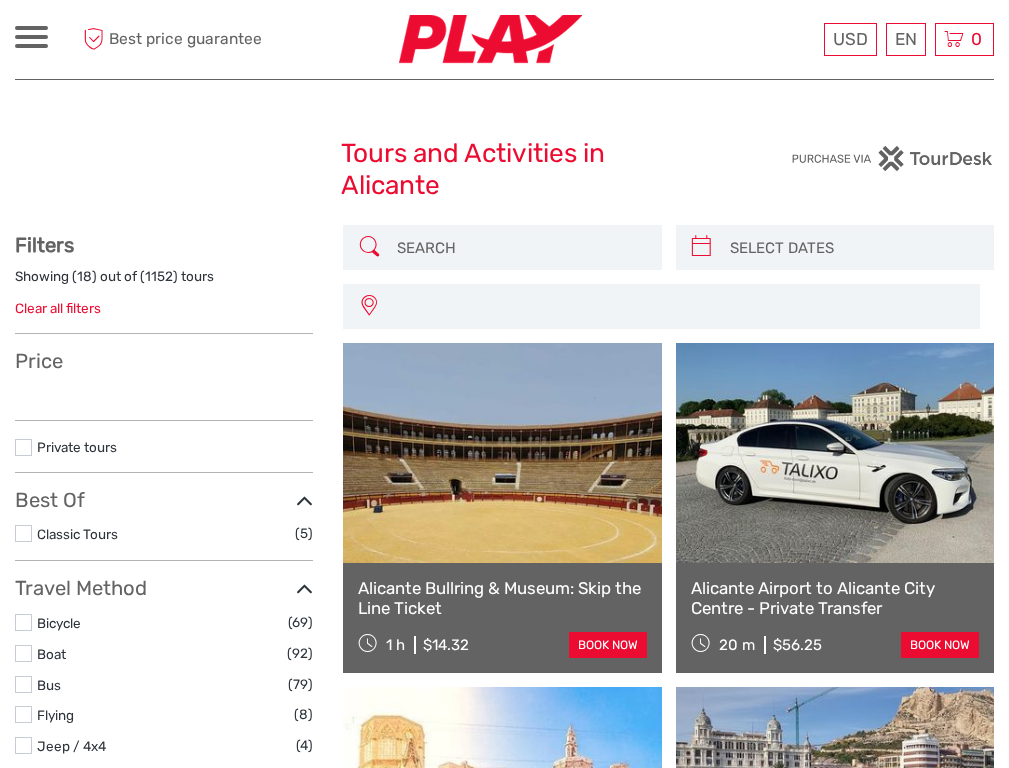 select 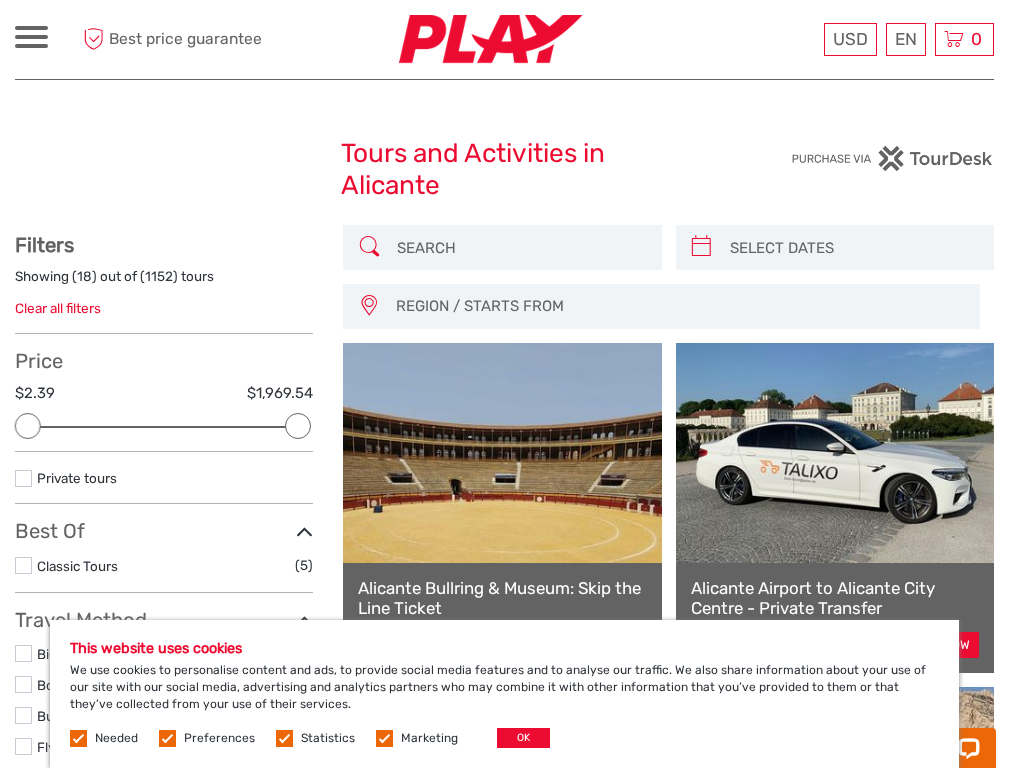 scroll, scrollTop: 0, scrollLeft: 0, axis: both 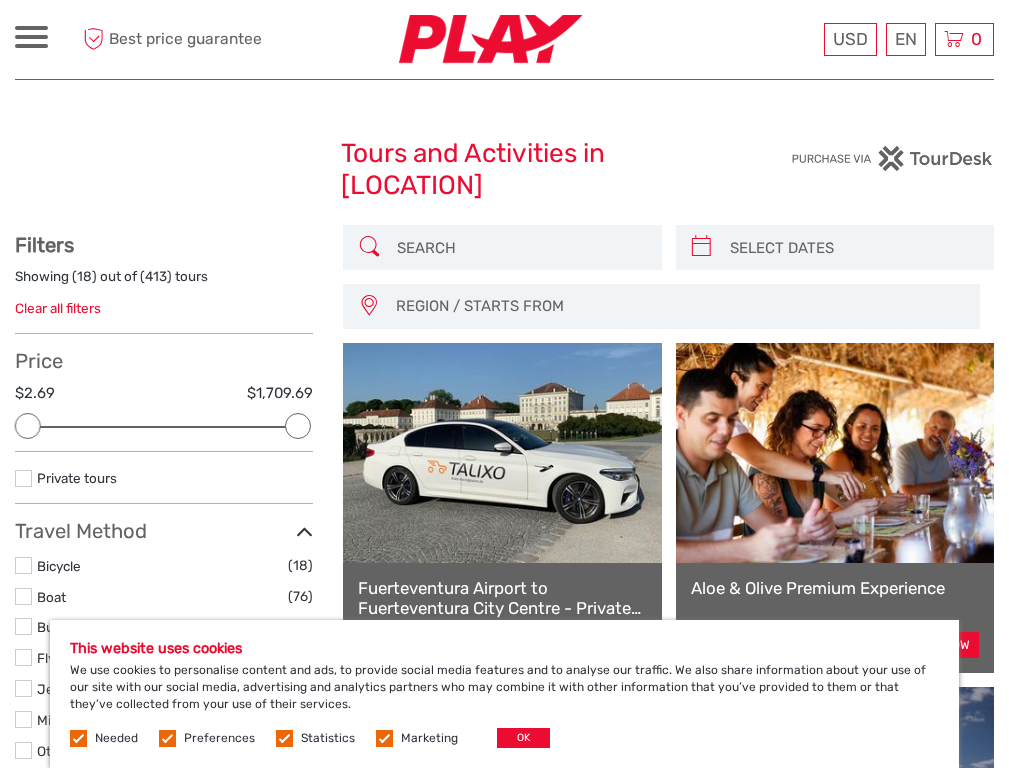 select 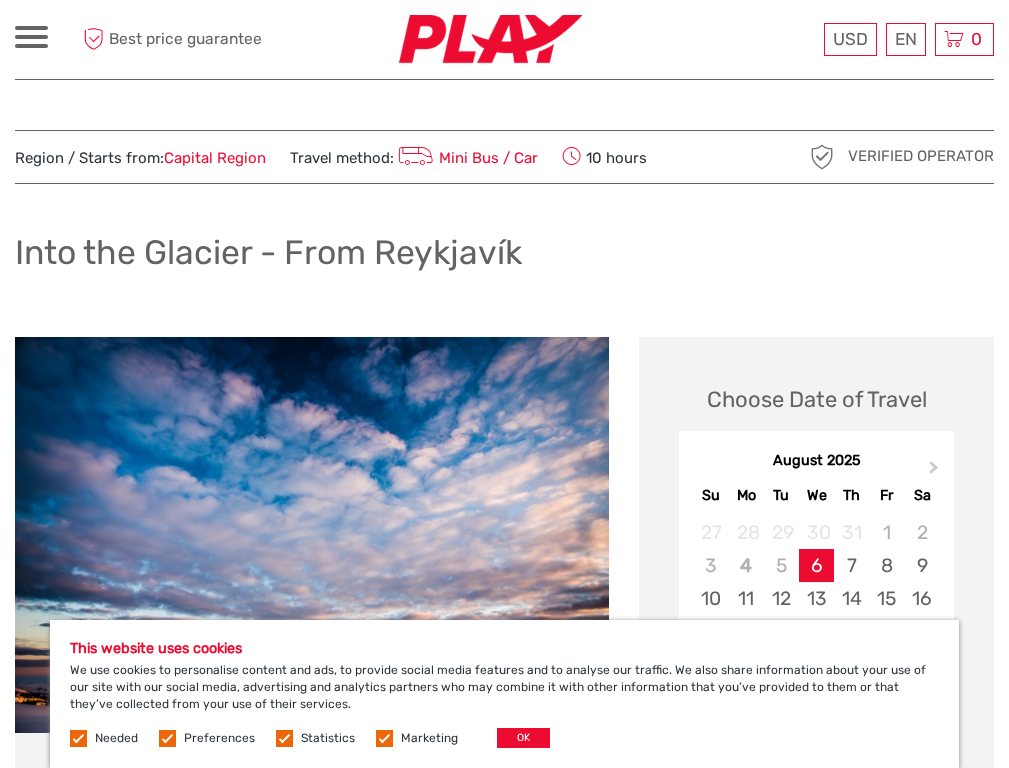 scroll, scrollTop: 0, scrollLeft: 0, axis: both 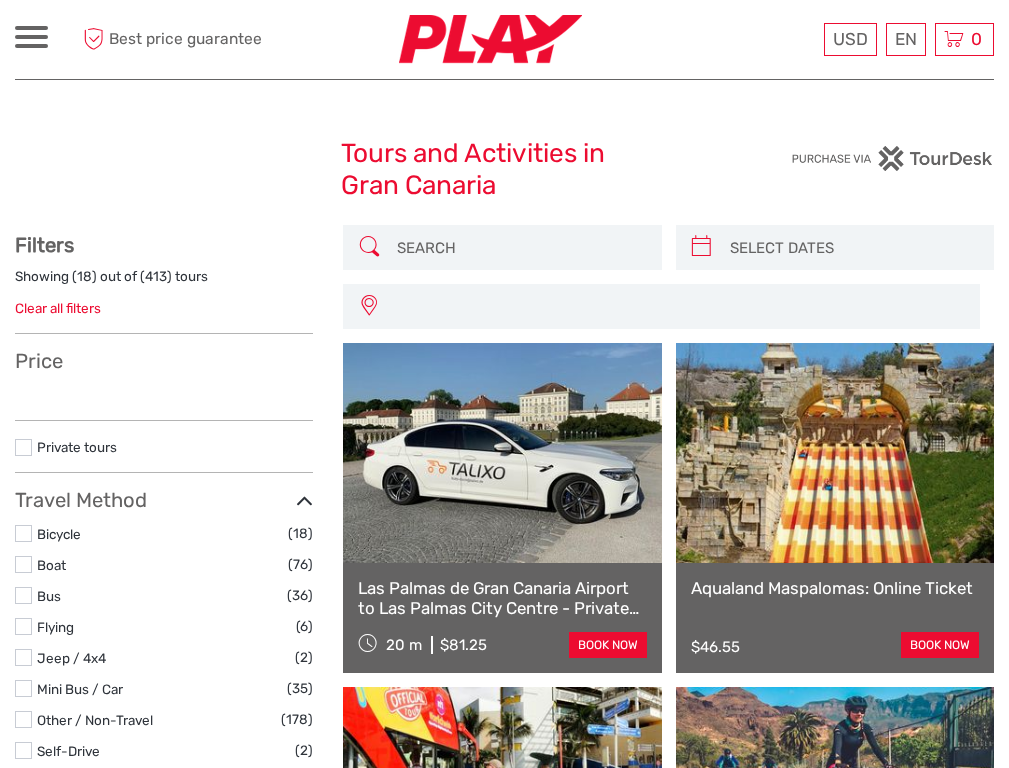 select 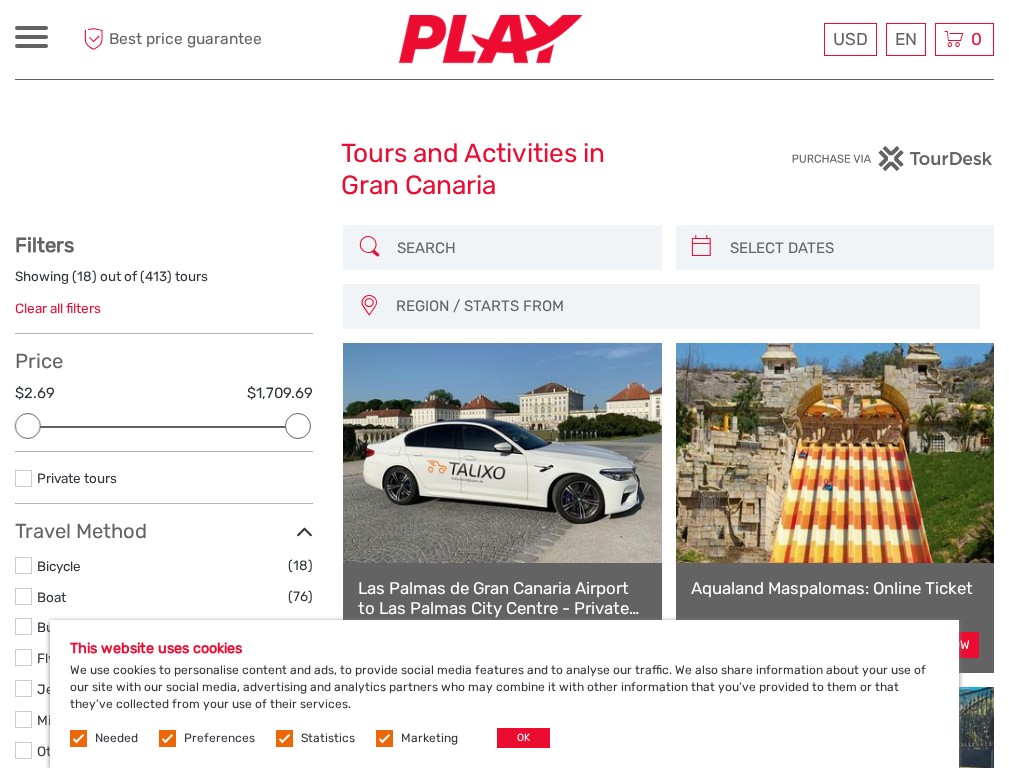 scroll, scrollTop: 0, scrollLeft: 0, axis: both 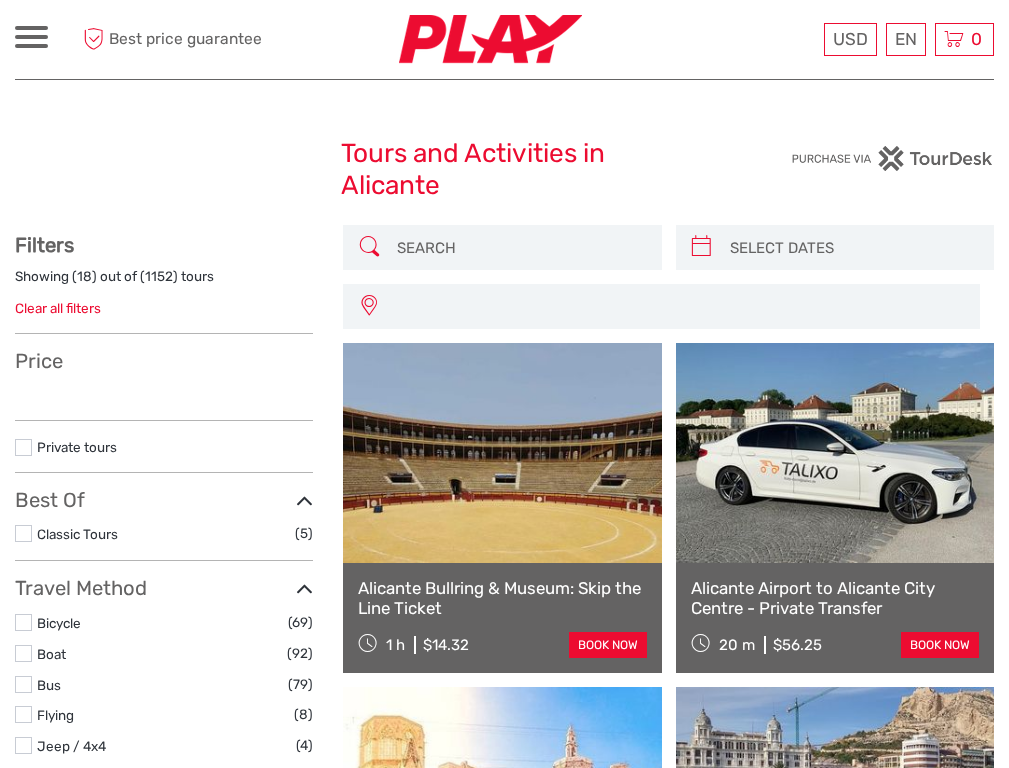 select 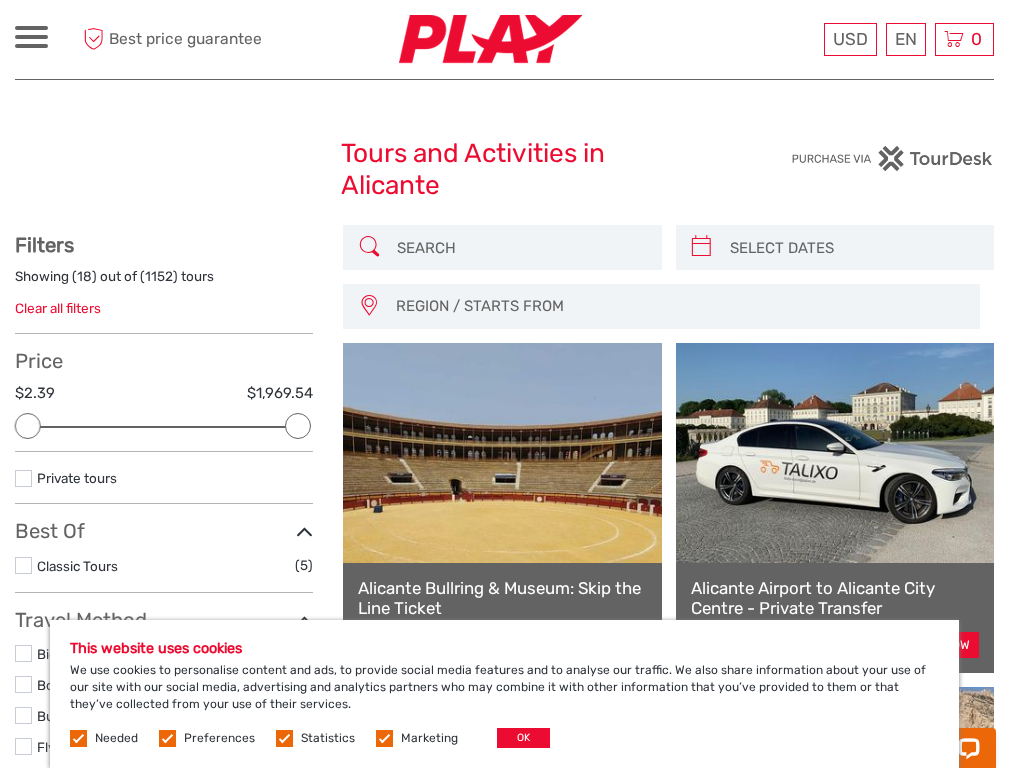 scroll, scrollTop: 0, scrollLeft: 0, axis: both 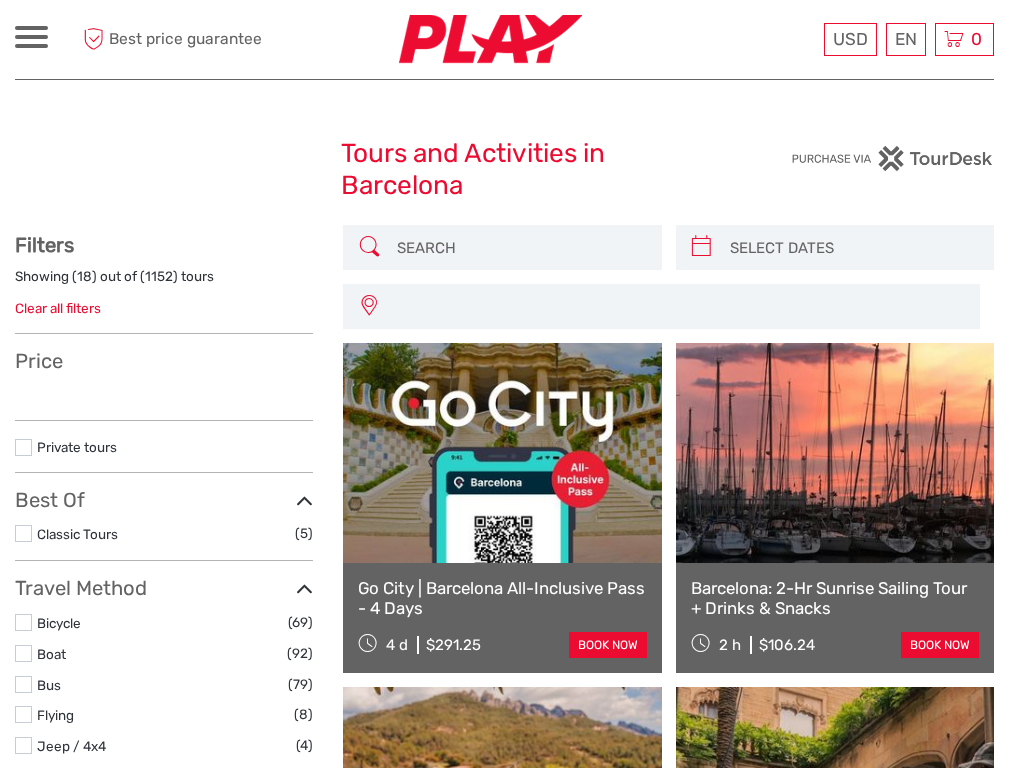 select 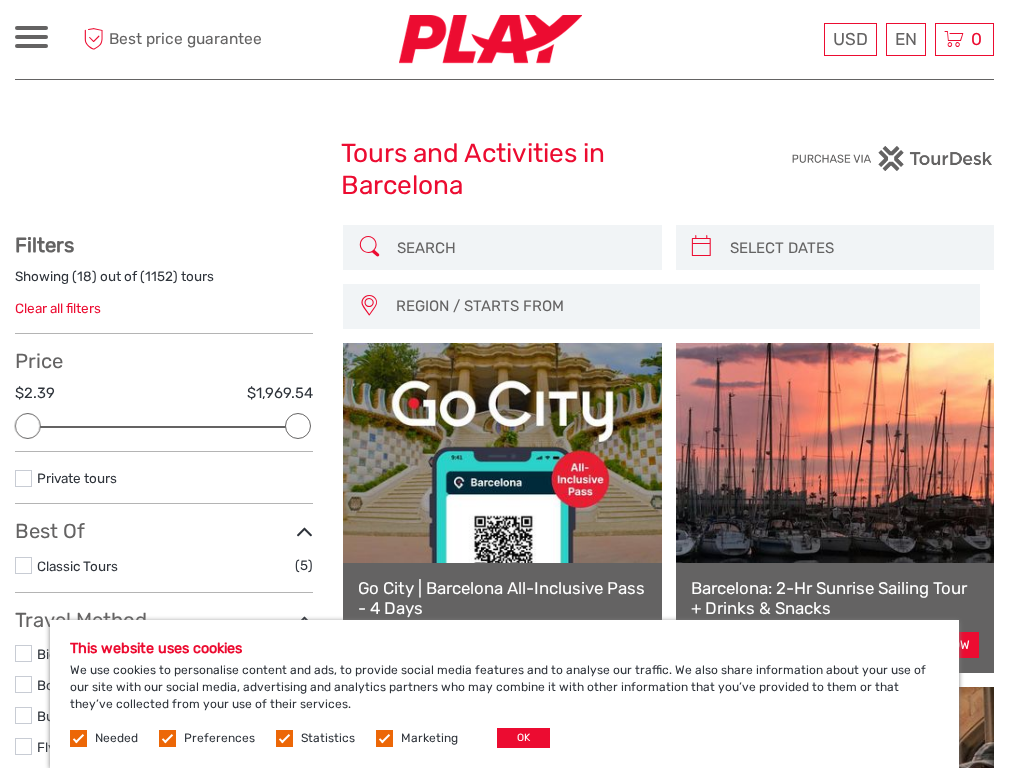 scroll, scrollTop: 0, scrollLeft: 0, axis: both 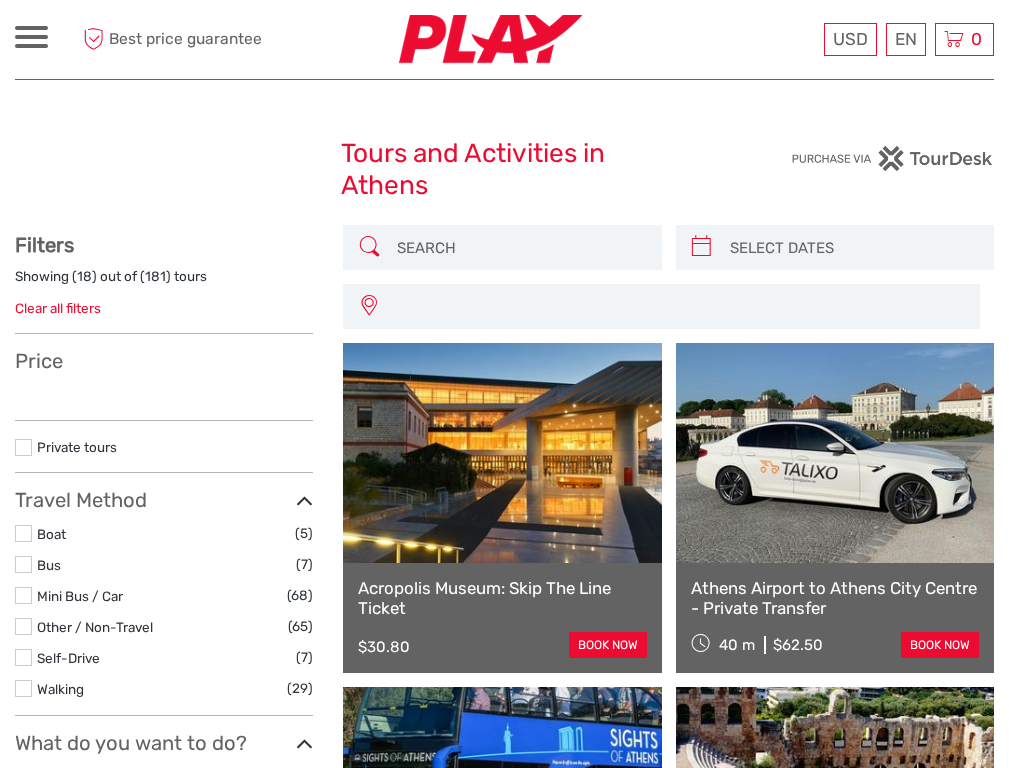 select 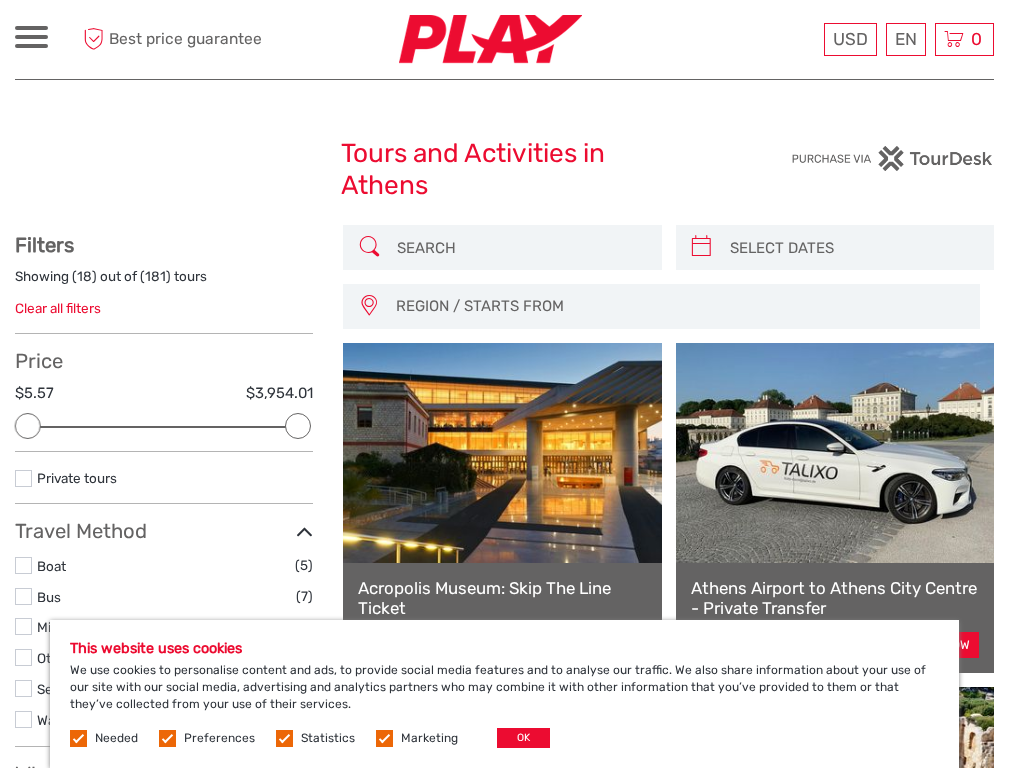 scroll, scrollTop: 0, scrollLeft: 0, axis: both 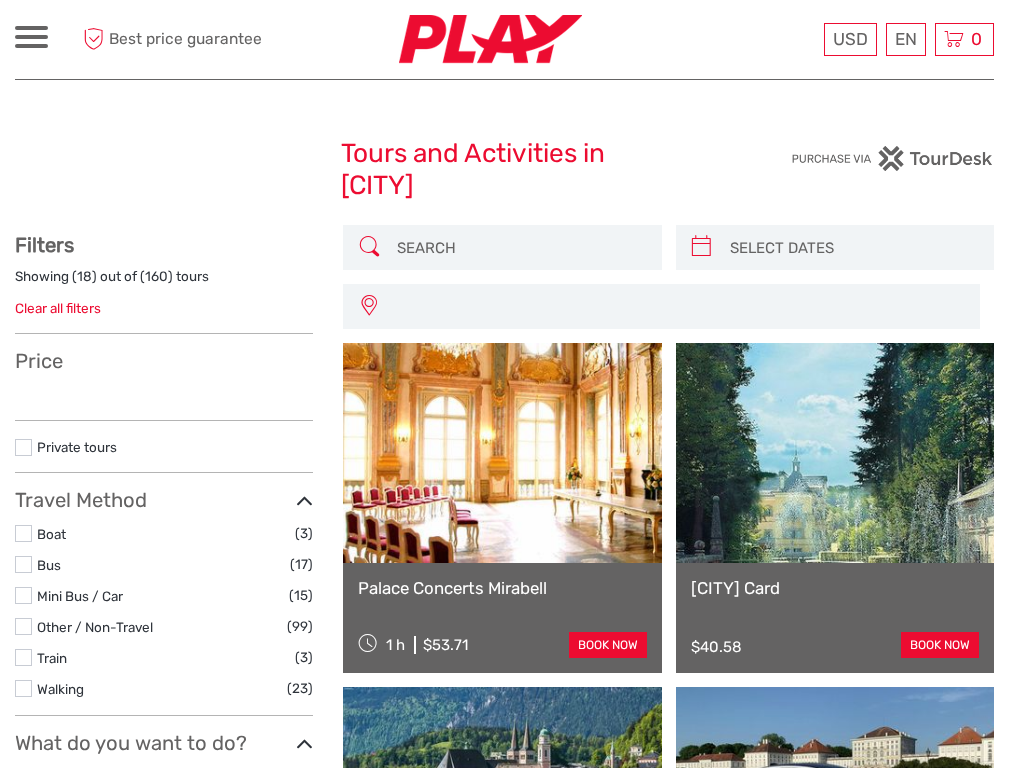 select 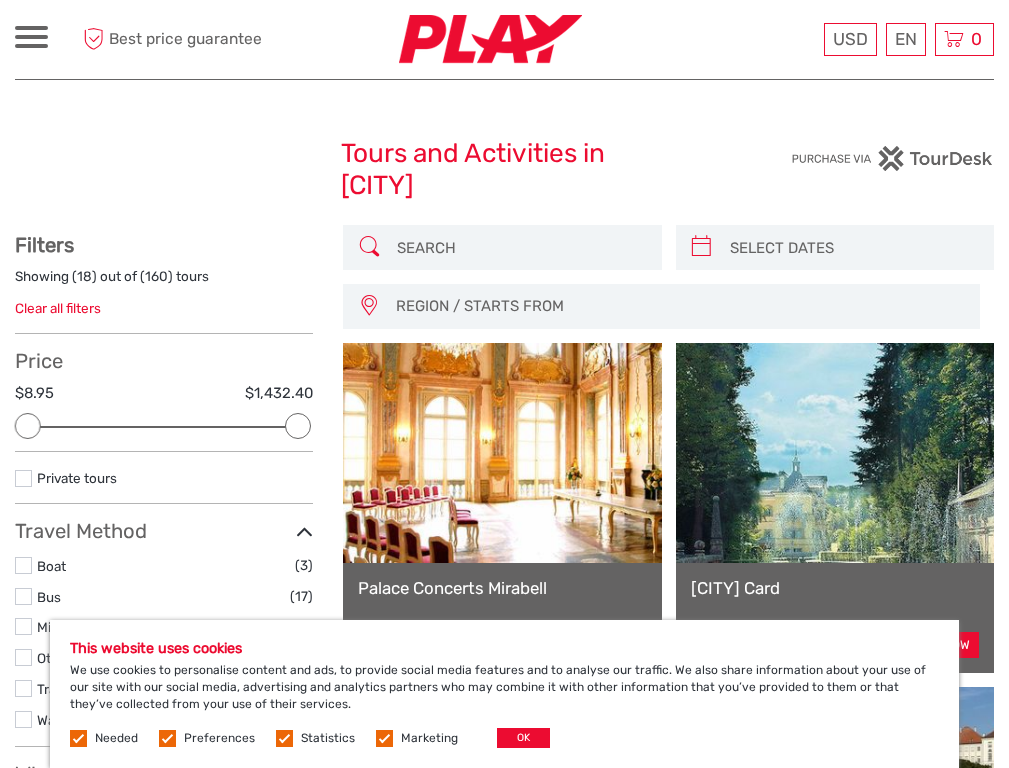 scroll, scrollTop: 0, scrollLeft: 0, axis: both 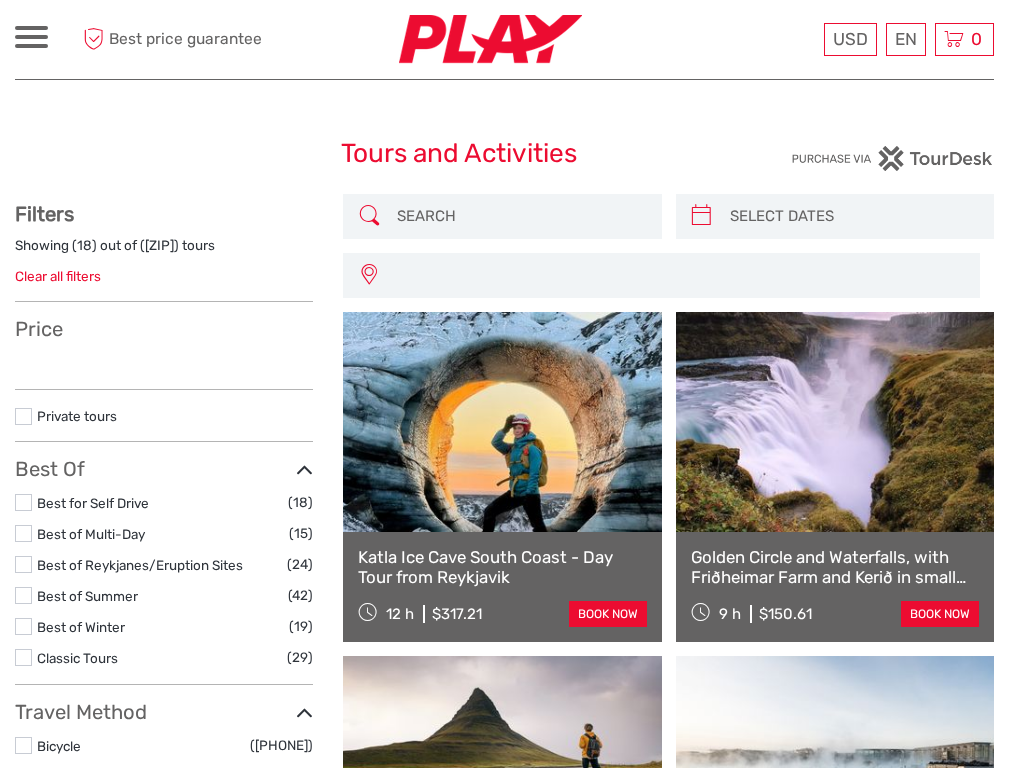 select 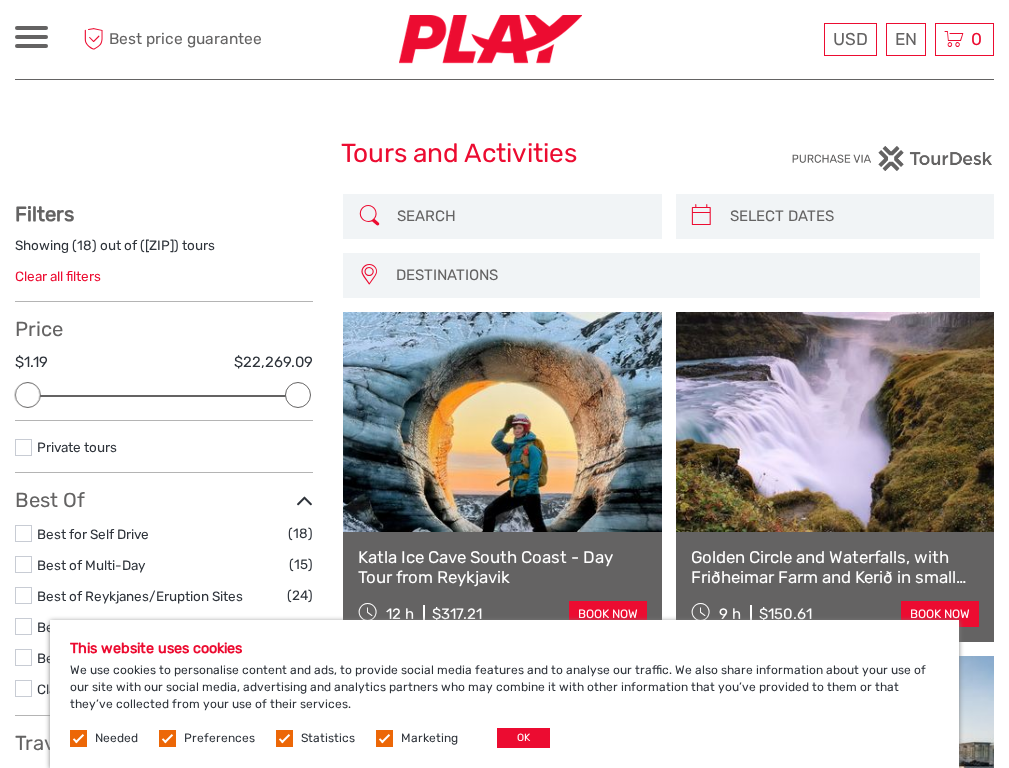 scroll, scrollTop: 0, scrollLeft: 0, axis: both 